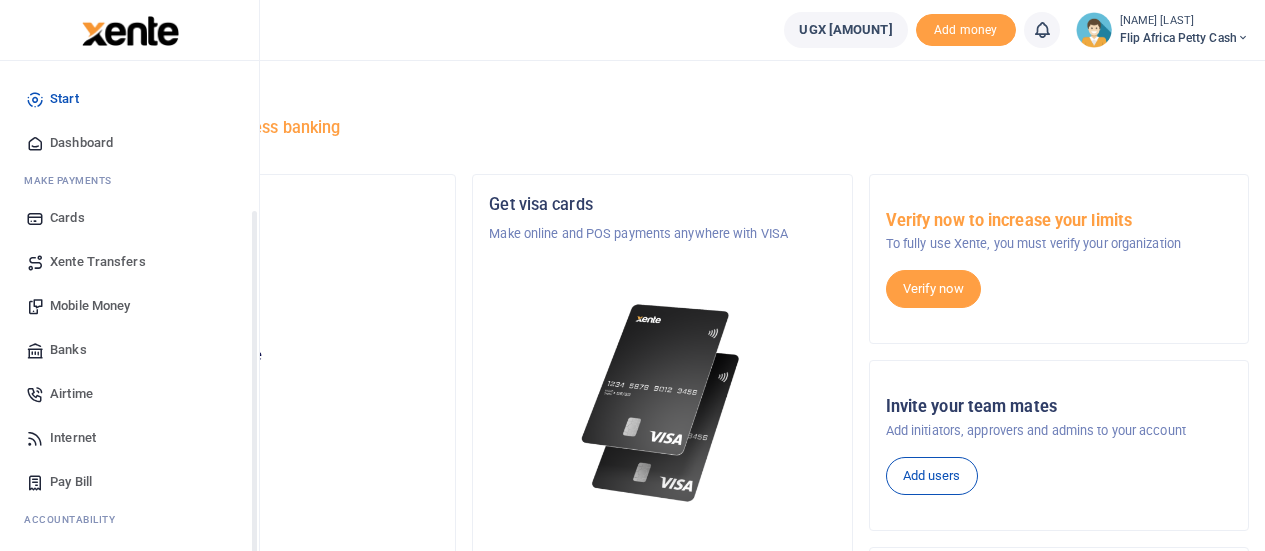 scroll, scrollTop: 0, scrollLeft: 0, axis: both 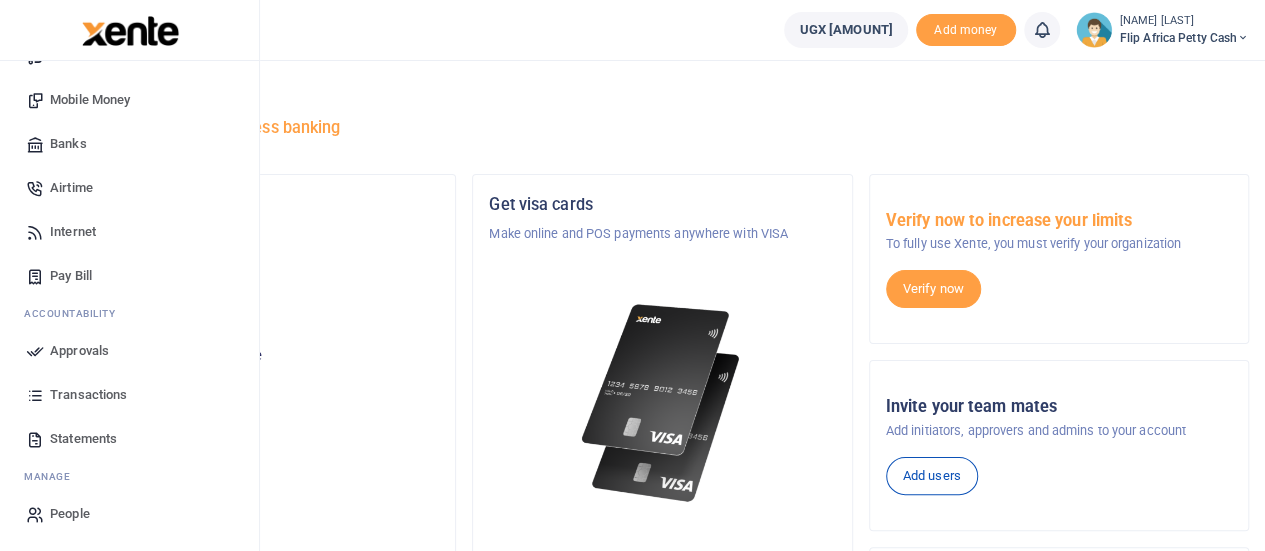 click on "Transactions" at bounding box center [88, 395] 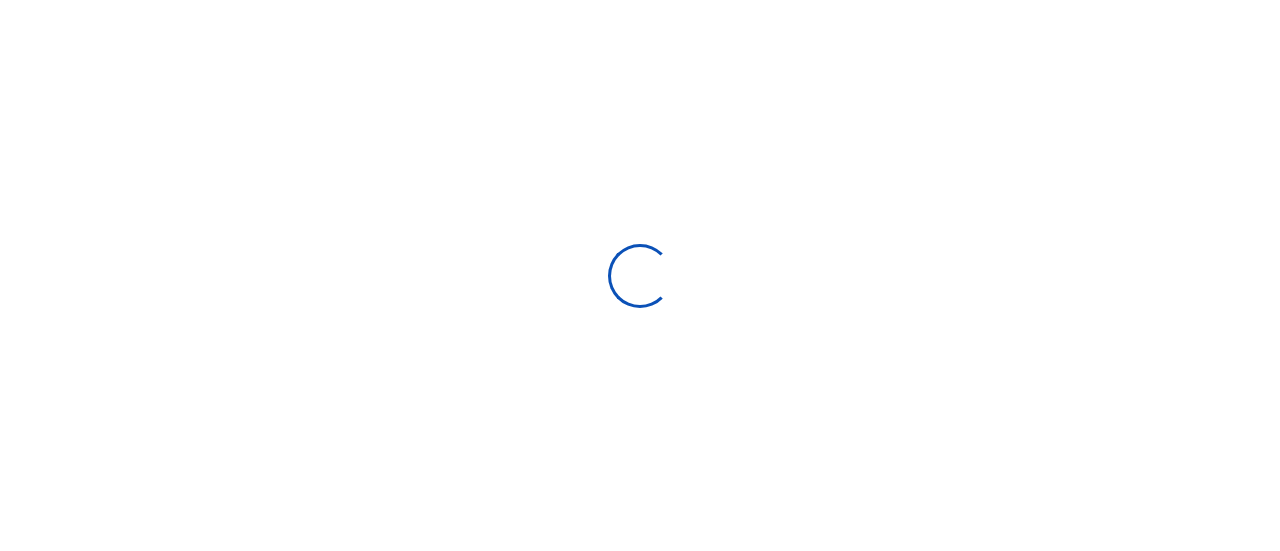scroll, scrollTop: 0, scrollLeft: 0, axis: both 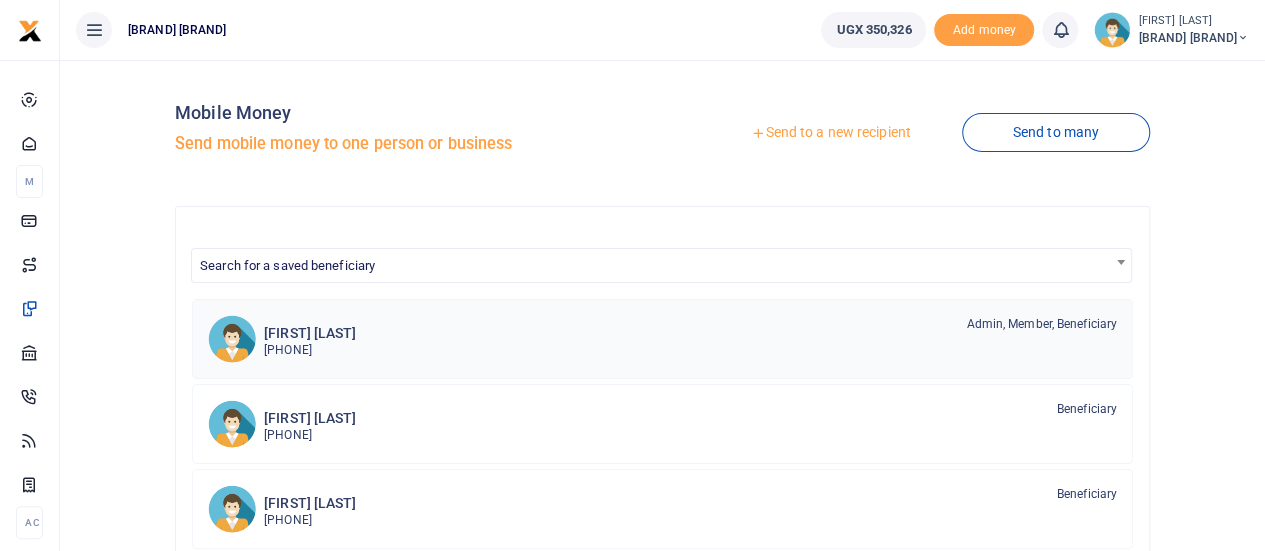 click on "Martha Asiimwe
256777182163
Admin, Member, Beneficiary" at bounding box center (690, 338) 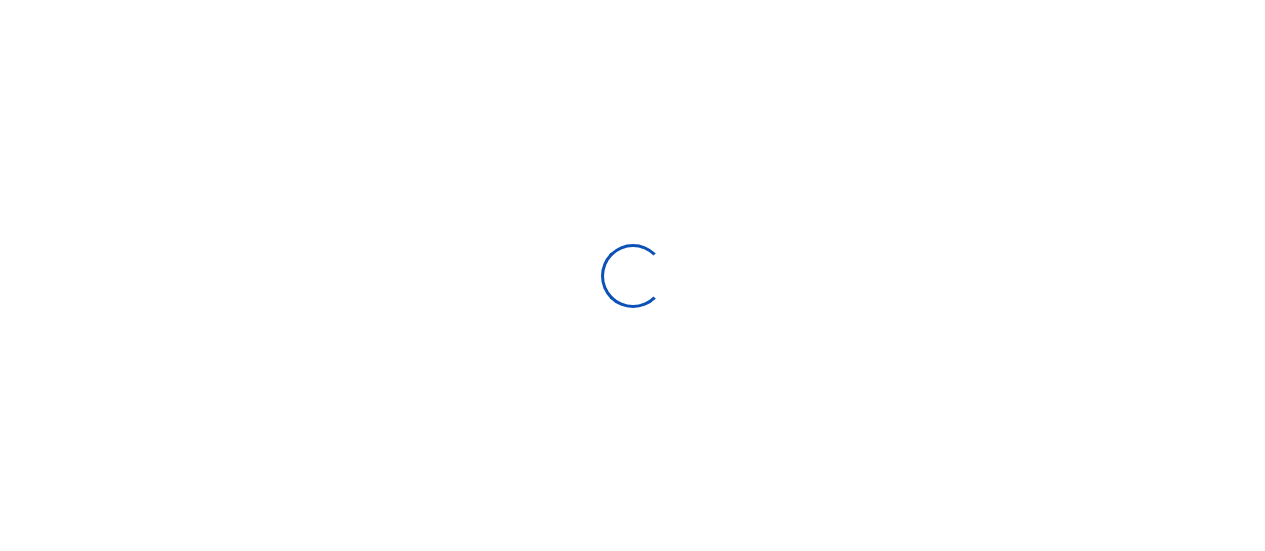 scroll, scrollTop: 0, scrollLeft: 0, axis: both 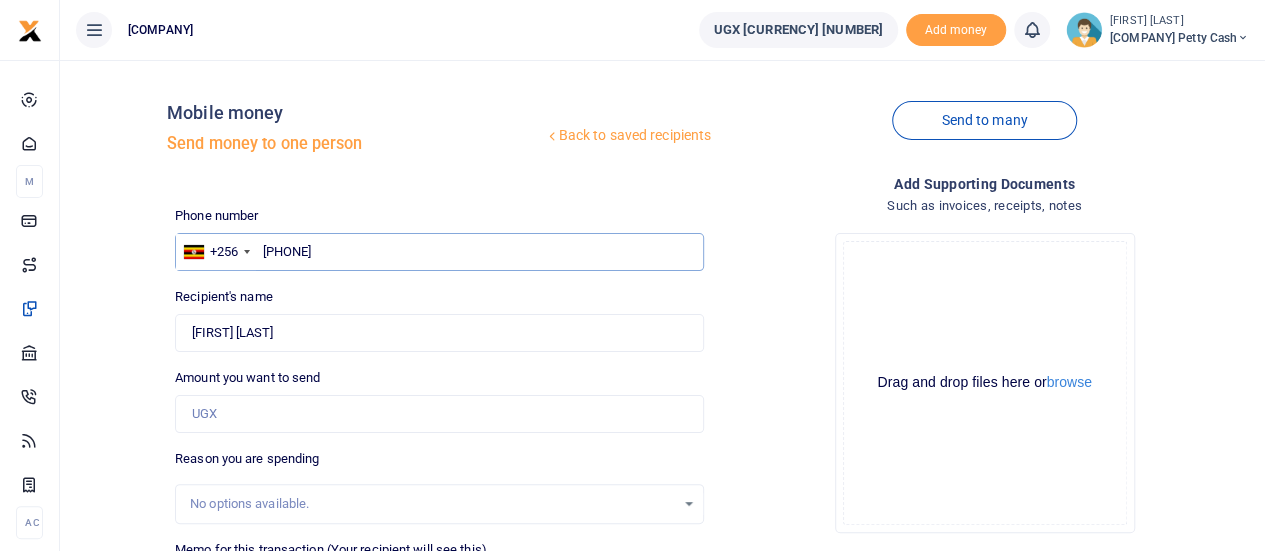 click on "[PHONE]" at bounding box center [439, 252] 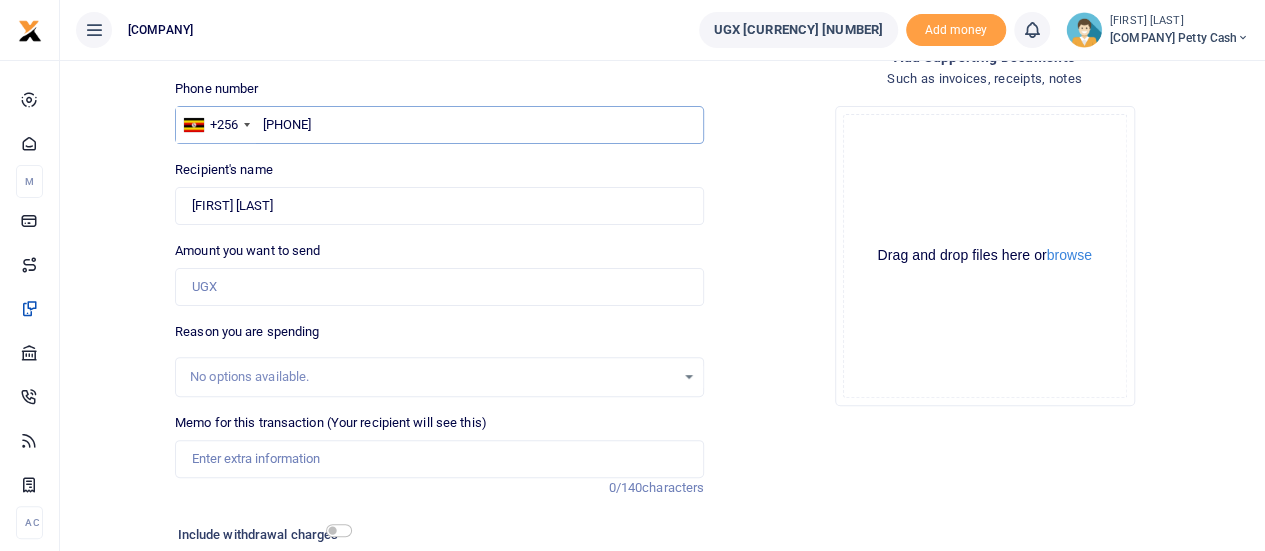 scroll, scrollTop: 151, scrollLeft: 0, axis: vertical 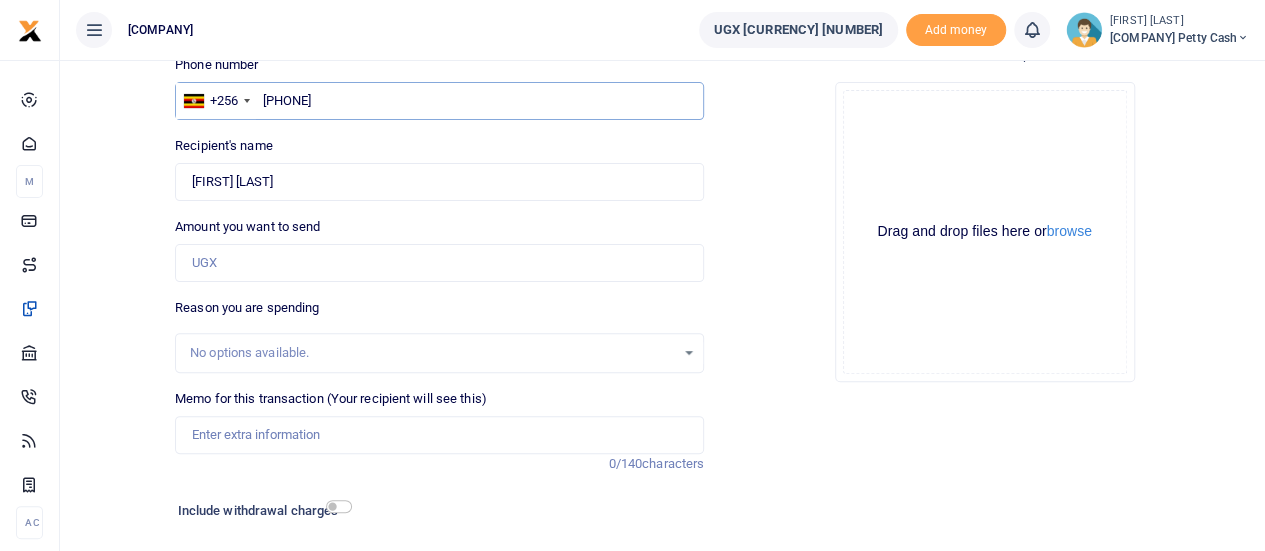 type on "[PHONE]" 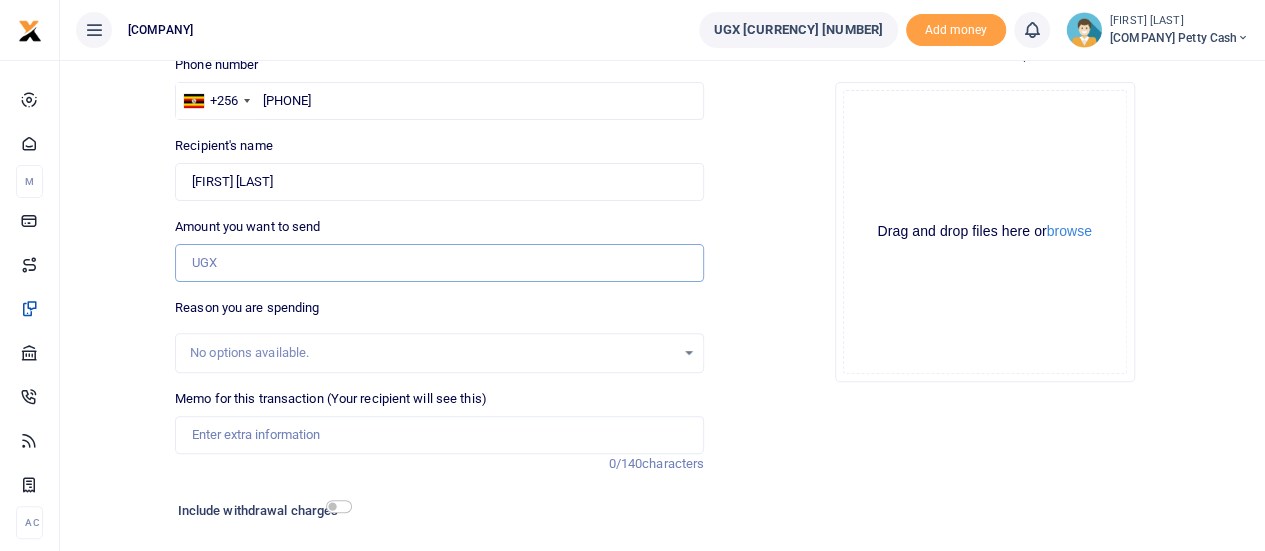 click on "Amount you want to send" at bounding box center [439, 263] 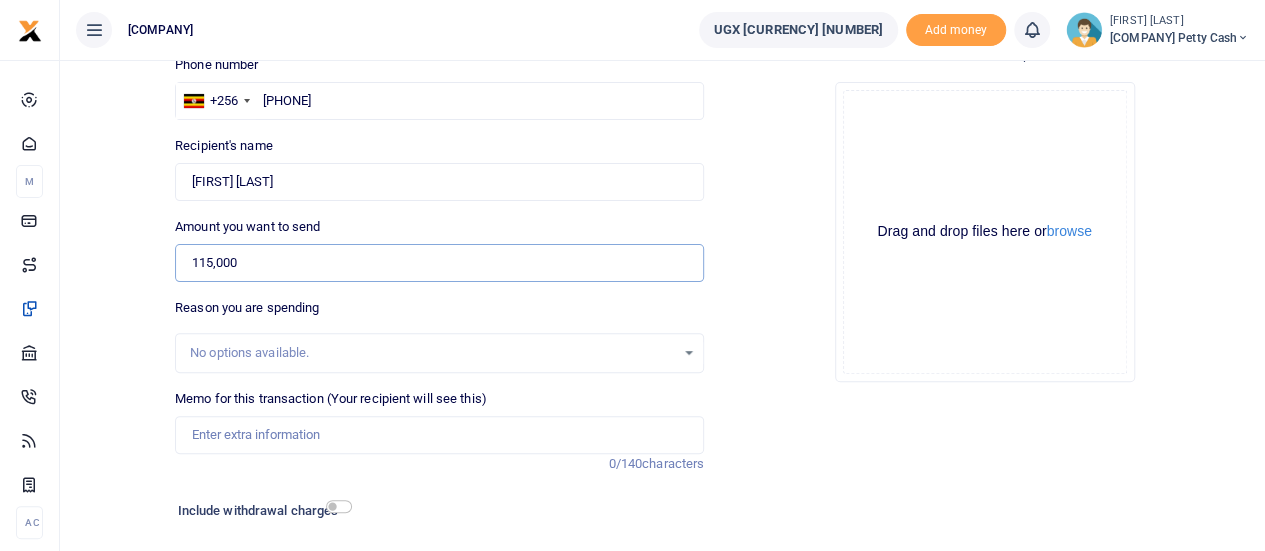 type on "115,000" 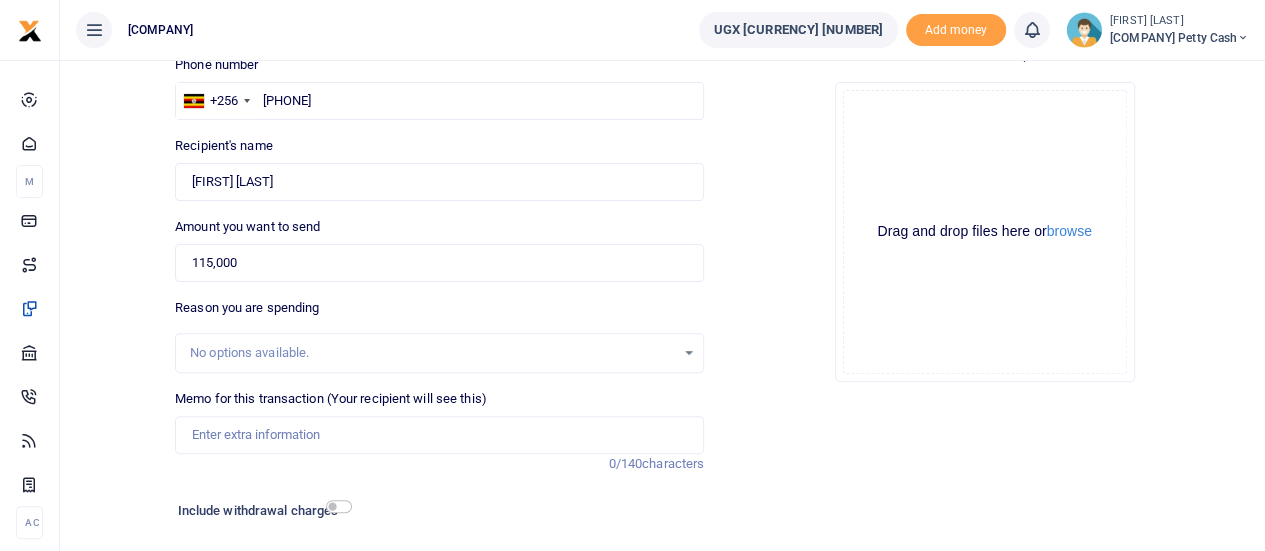 click on "No options available." at bounding box center (439, 353) 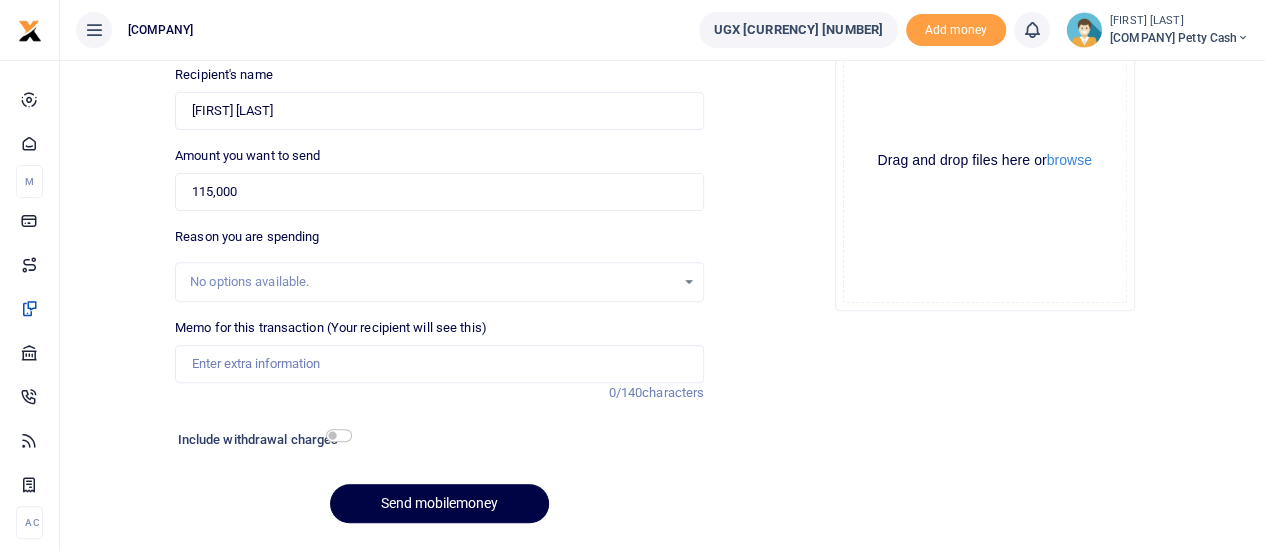 scroll, scrollTop: 223, scrollLeft: 0, axis: vertical 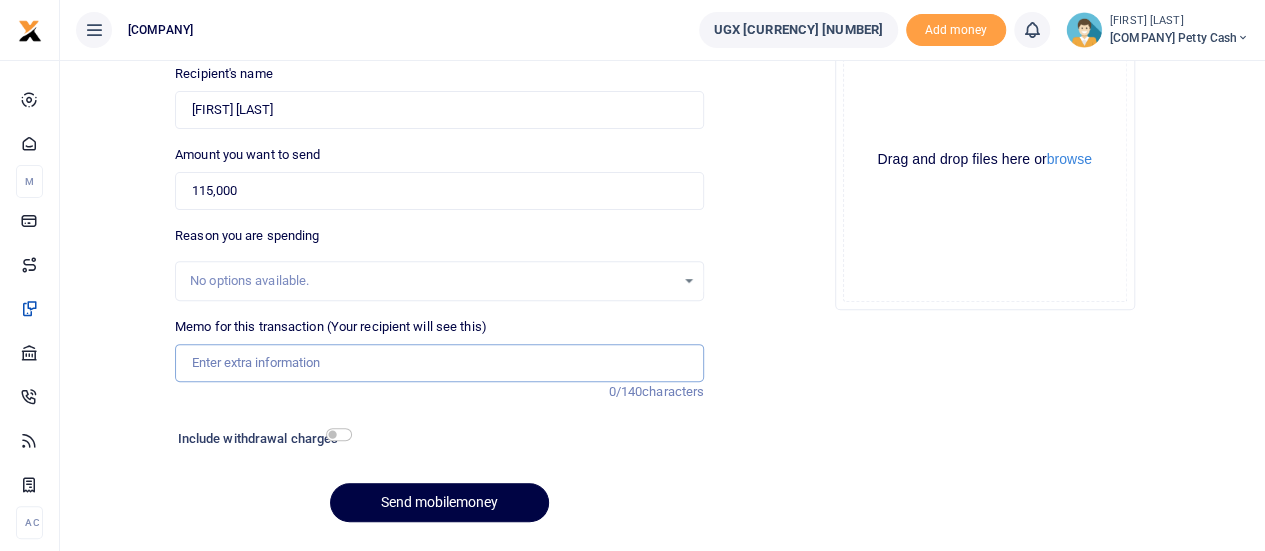 click on "Memo for this transaction (Your recipient will see this)" at bounding box center [439, 363] 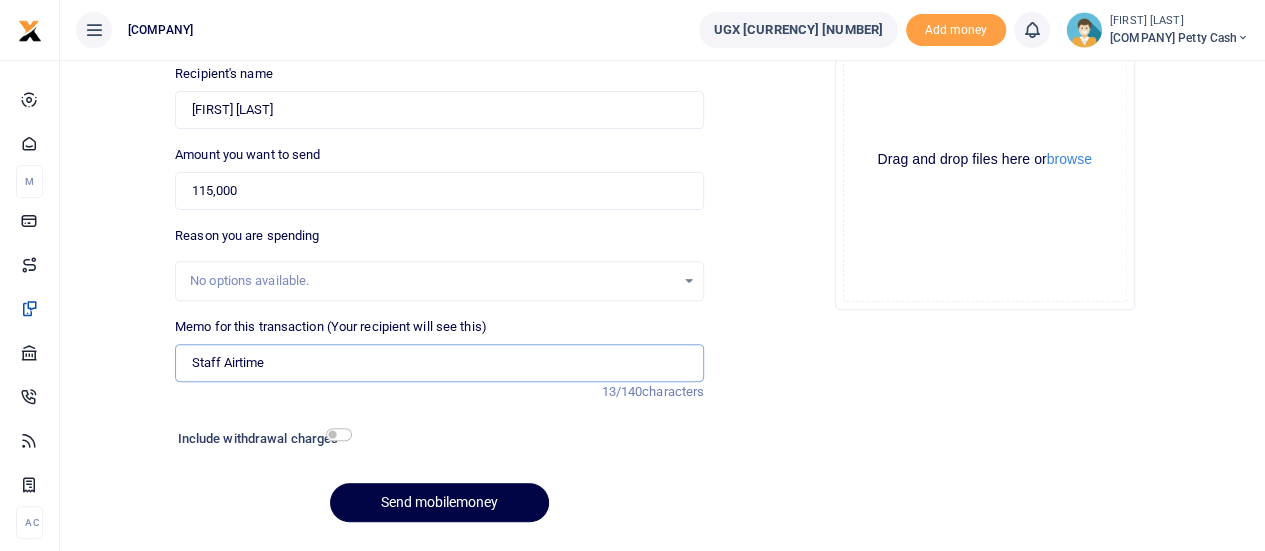 type on "Staff Airtime" 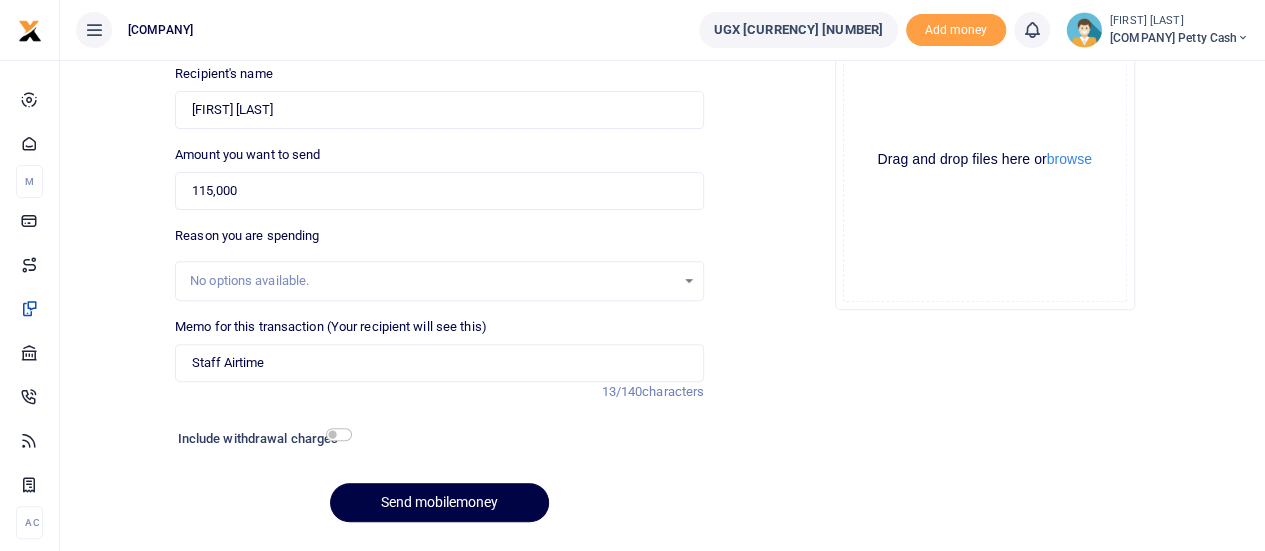 click on "Drop your files here Drag and drop files here or  browse Powered by  Uppy" at bounding box center [984, 160] 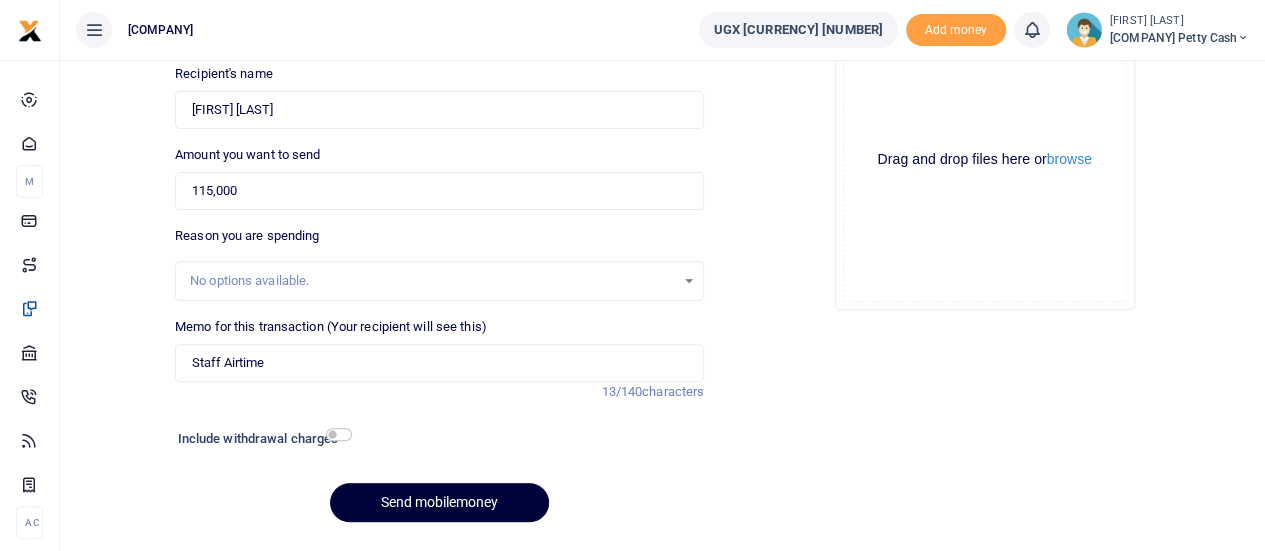 click on "Send mobilemoney" at bounding box center (439, 502) 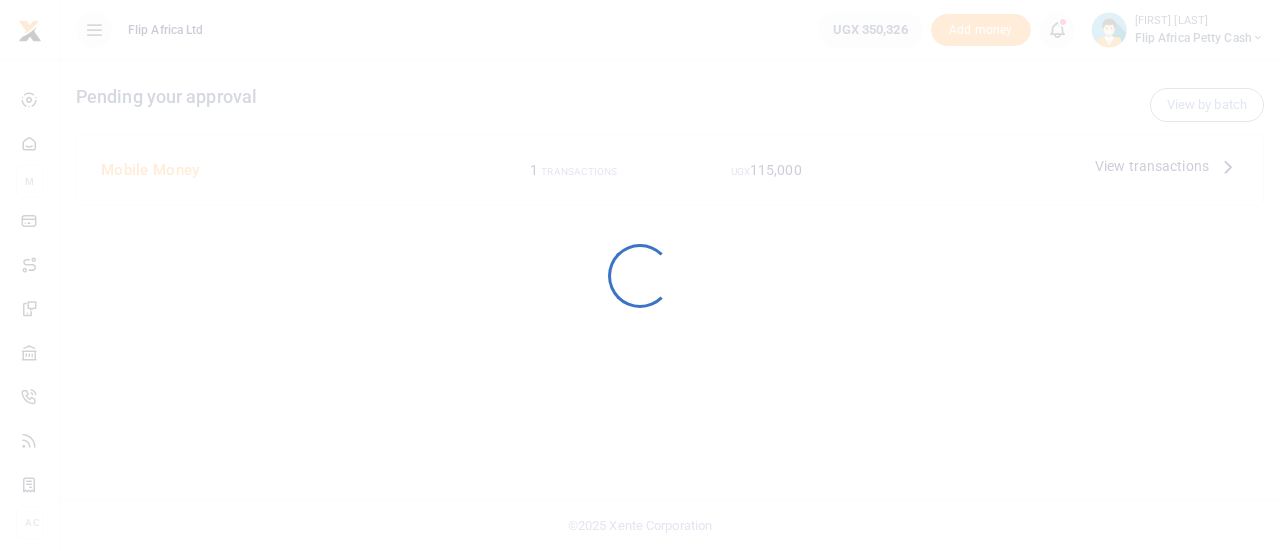 scroll, scrollTop: 0, scrollLeft: 0, axis: both 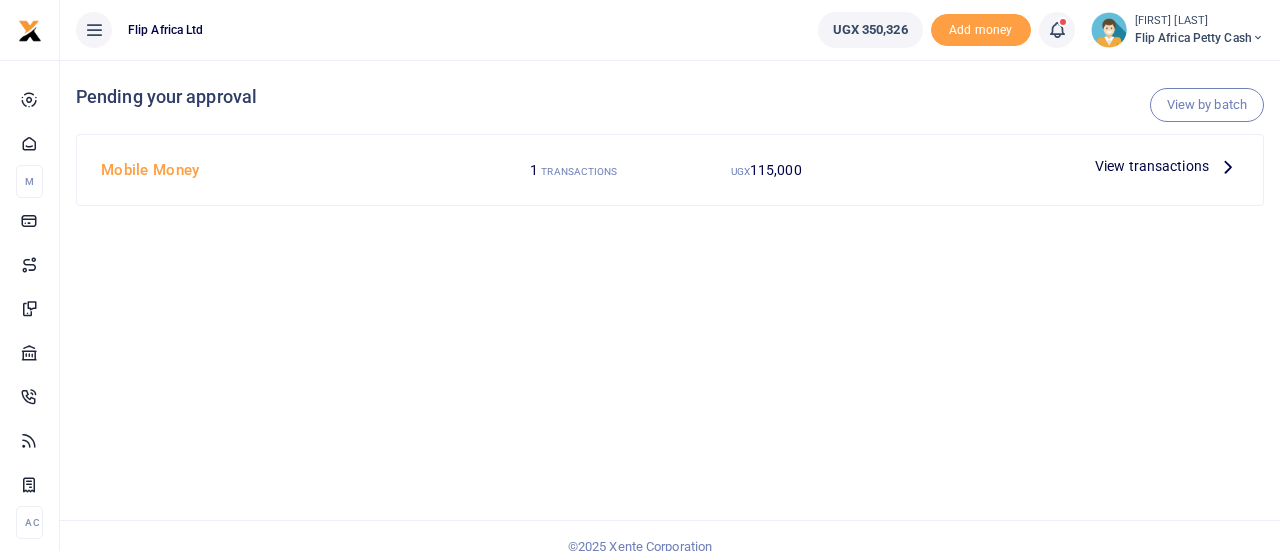 click on "View transactions" at bounding box center (1152, 166) 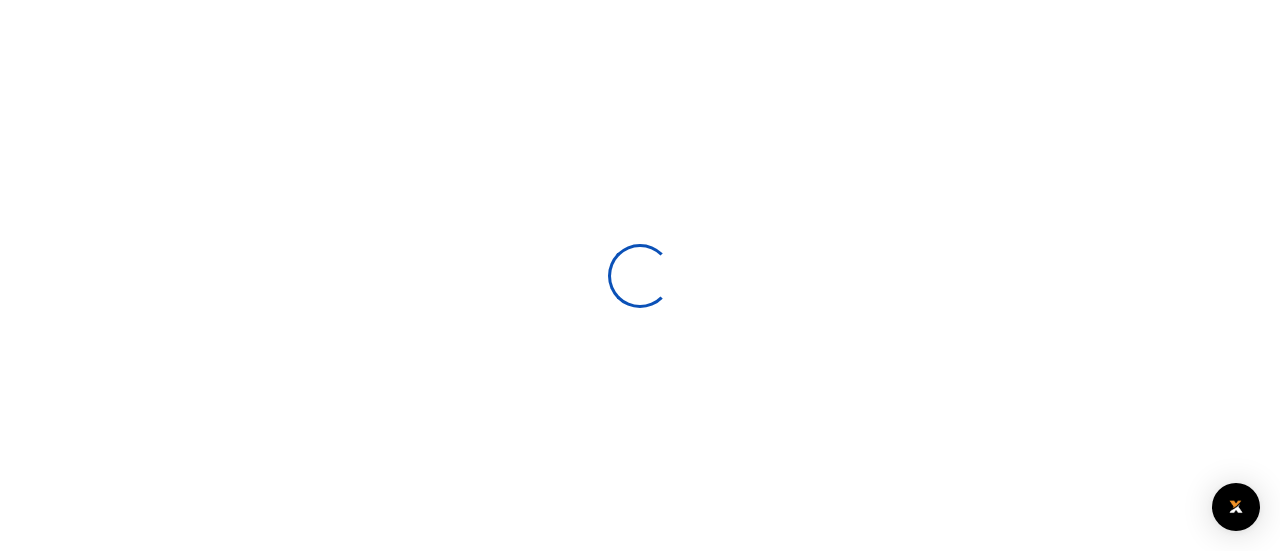 scroll, scrollTop: 0, scrollLeft: 0, axis: both 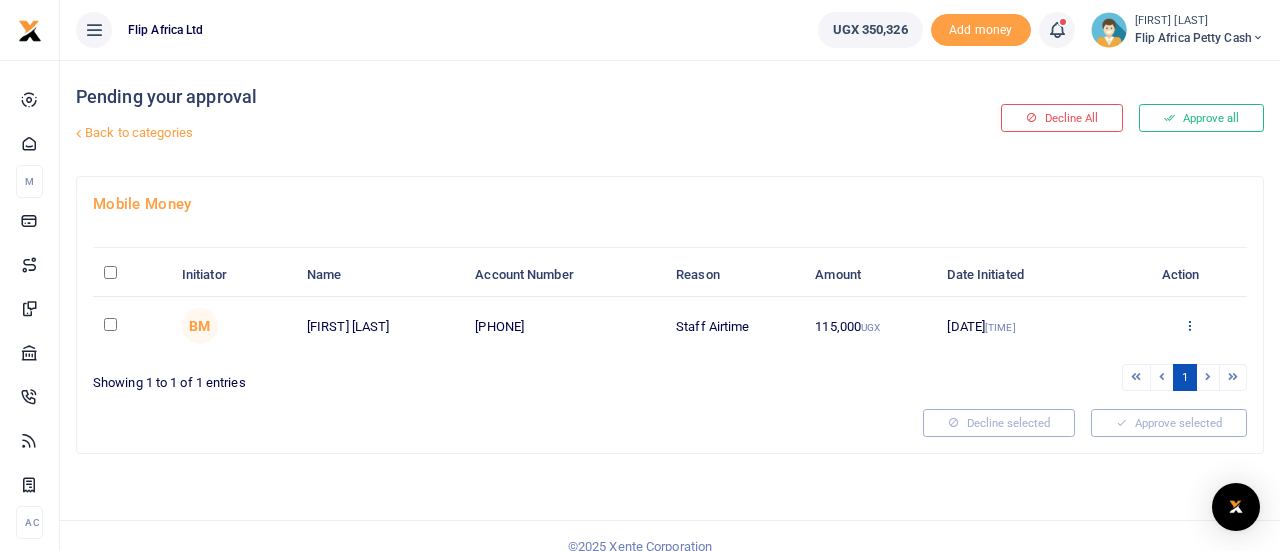 click at bounding box center [1189, 325] 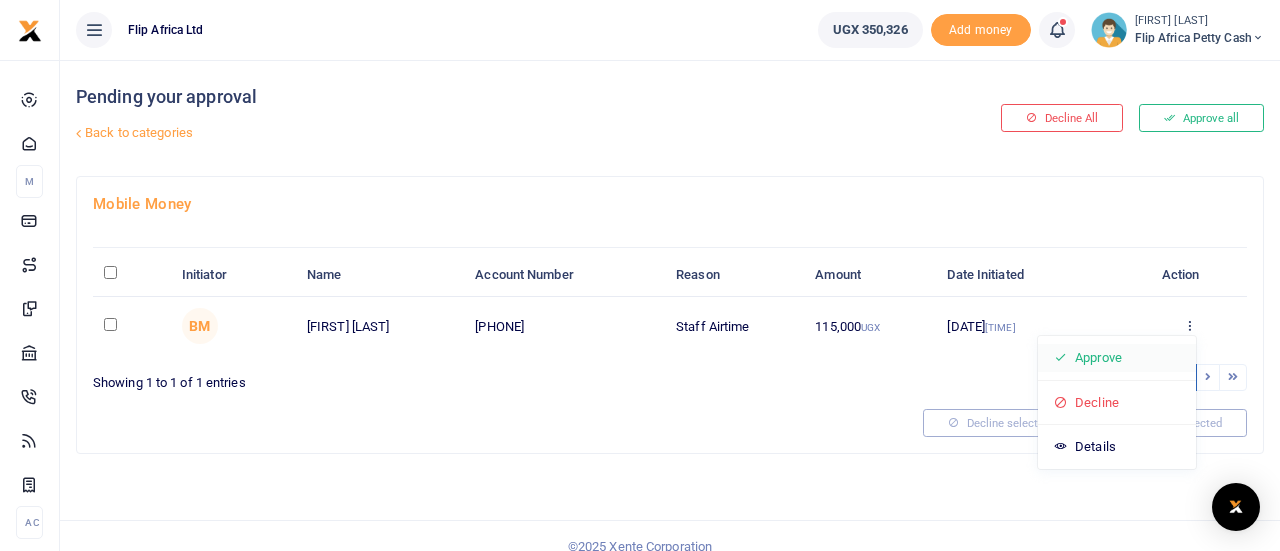 click on "Approve" at bounding box center (1117, 358) 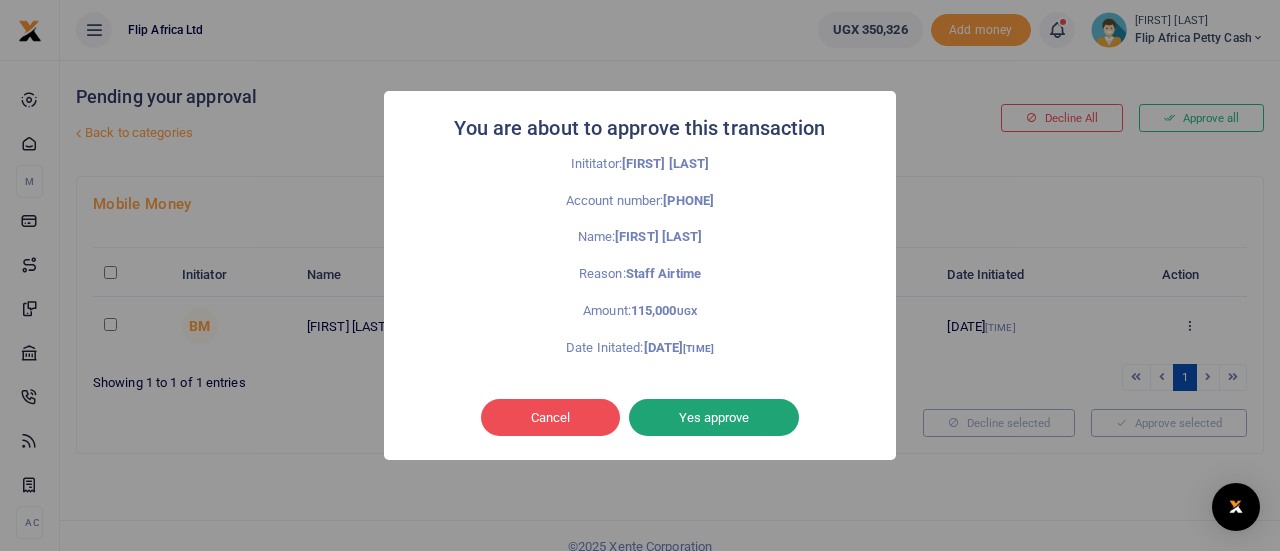 click on "Yes approve" at bounding box center (714, 418) 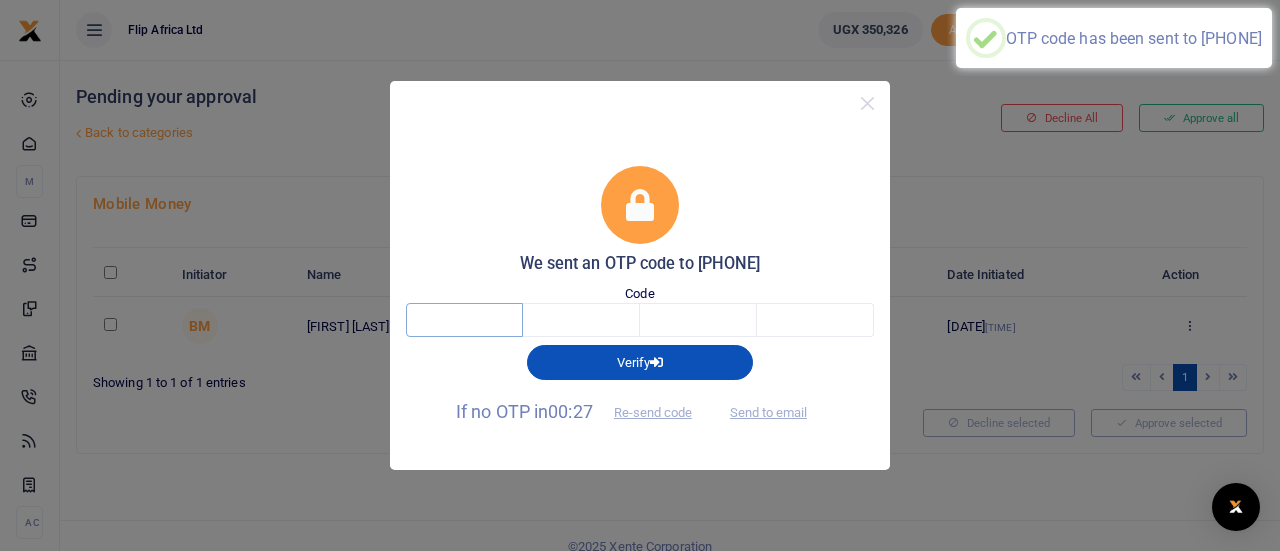 click at bounding box center [464, 320] 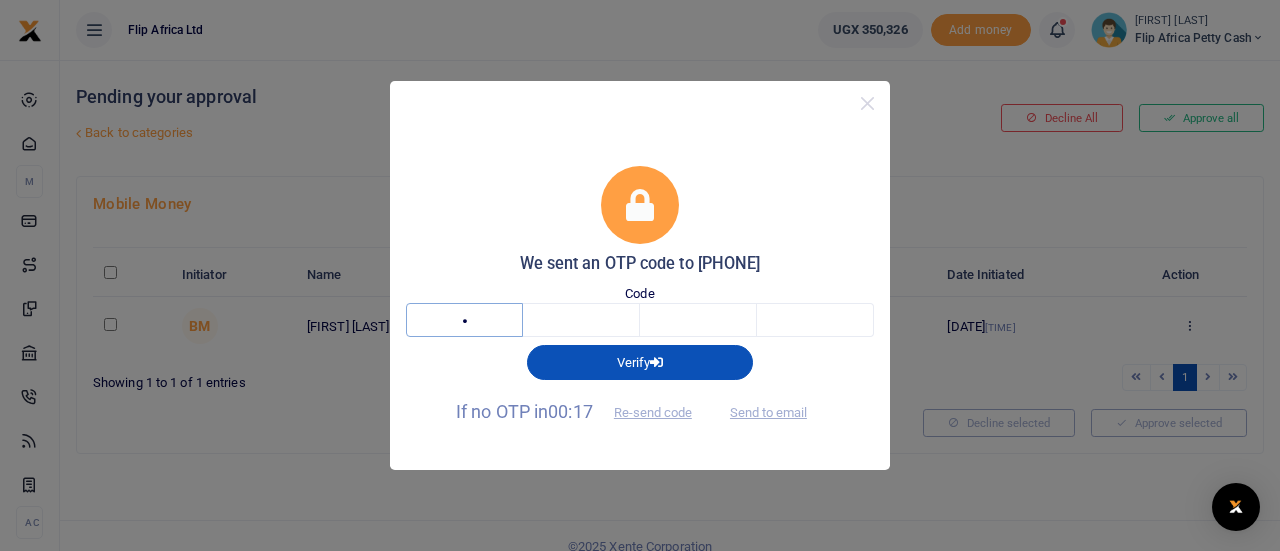 type on "8" 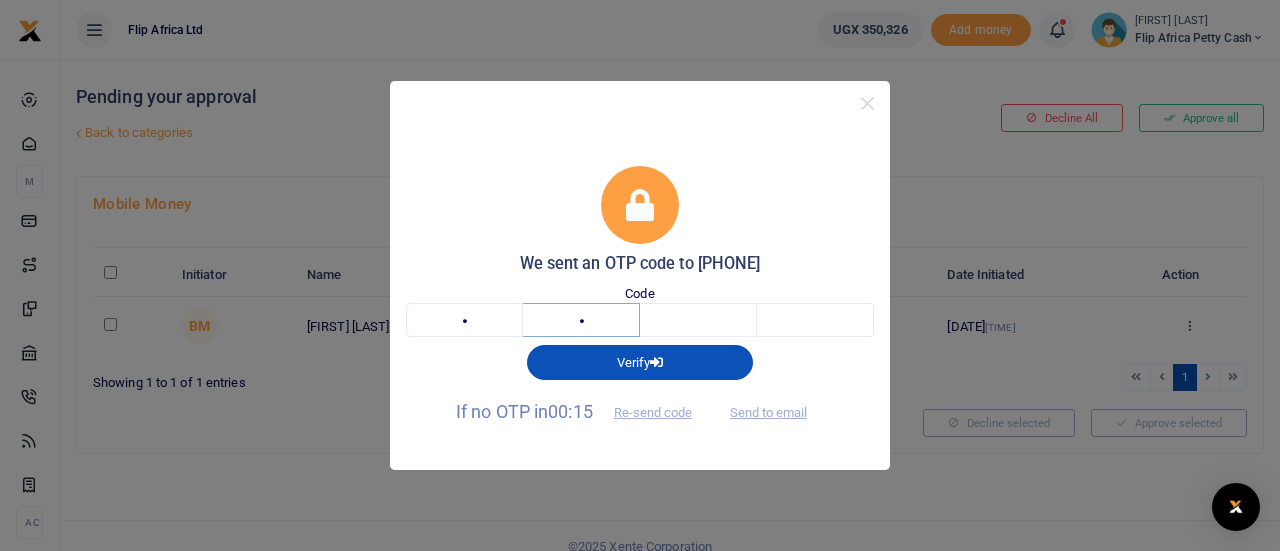 type on "3" 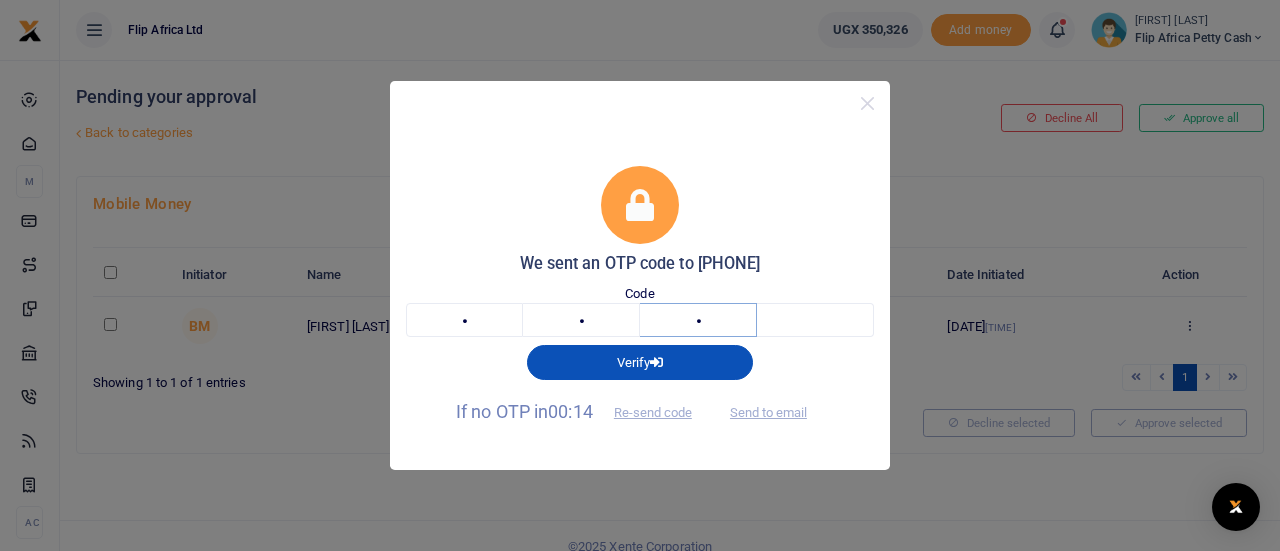 type on "6" 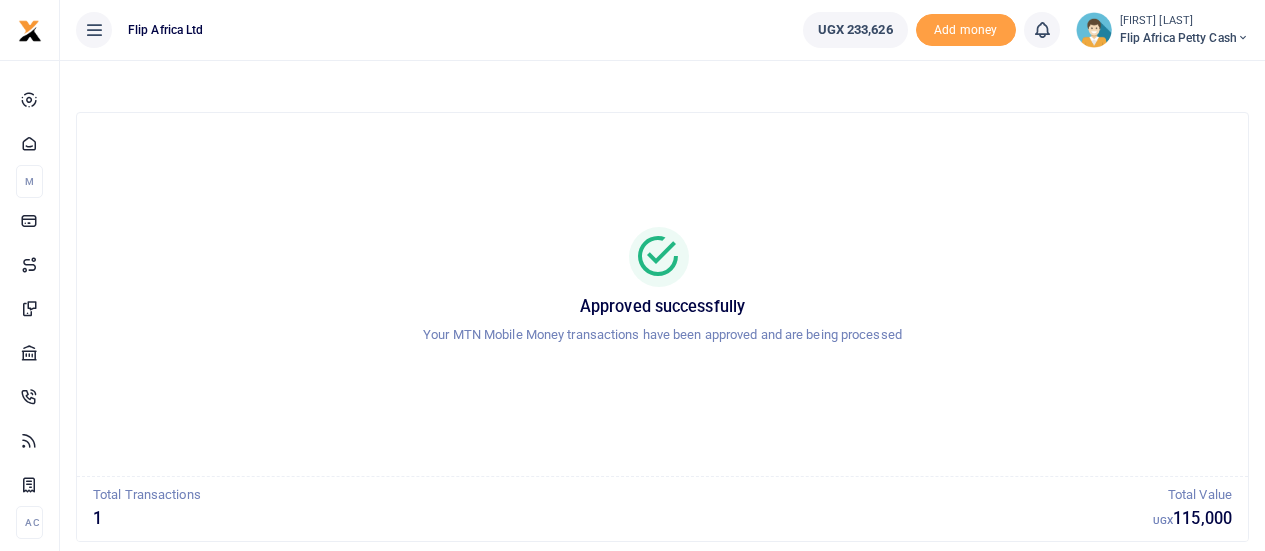 scroll, scrollTop: 0, scrollLeft: 0, axis: both 